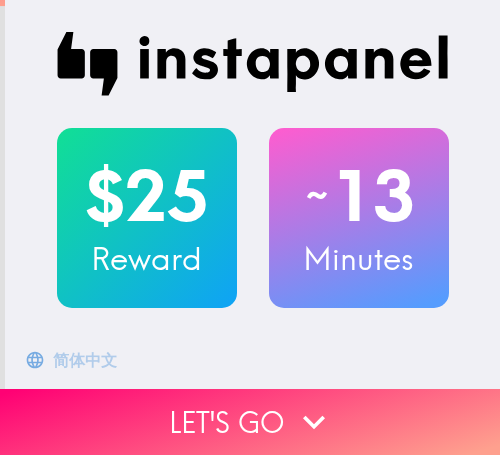 scroll, scrollTop: 0, scrollLeft: 0, axis: both 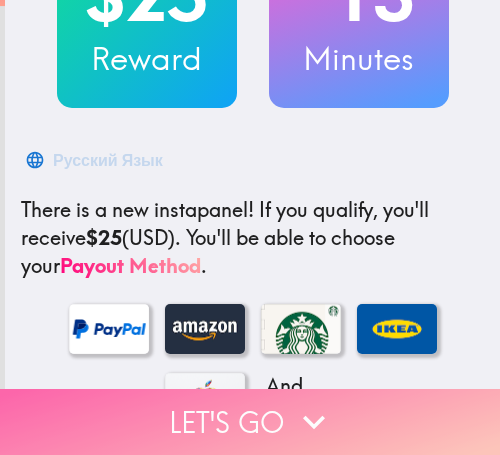 click on "Let's go" at bounding box center (250, 422) 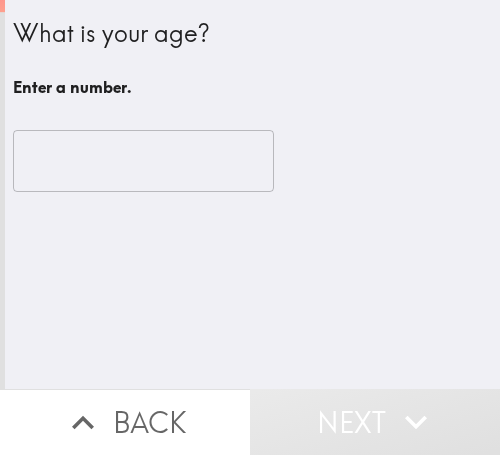 scroll, scrollTop: 0, scrollLeft: 0, axis: both 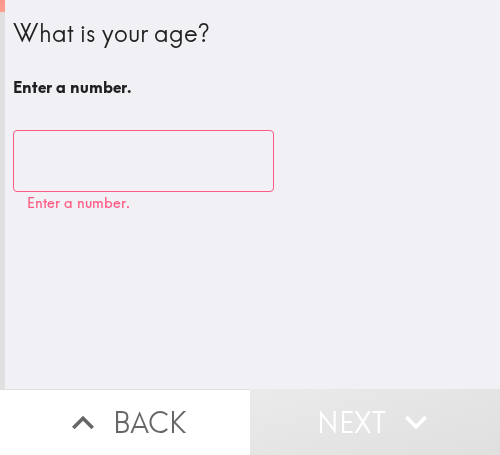 click at bounding box center [143, 161] 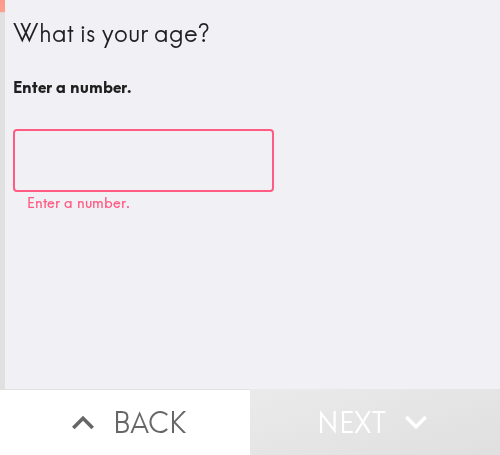 click at bounding box center (143, 161) 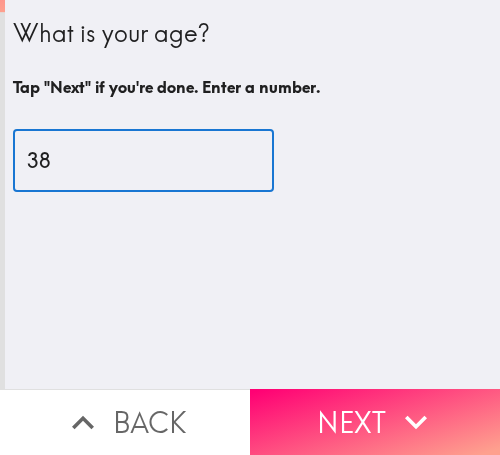 drag, startPoint x: 33, startPoint y: 169, endPoint x: 17, endPoint y: 176, distance: 17.464249 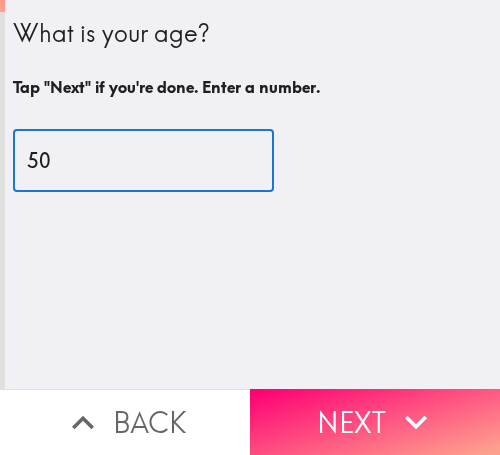 type on "50" 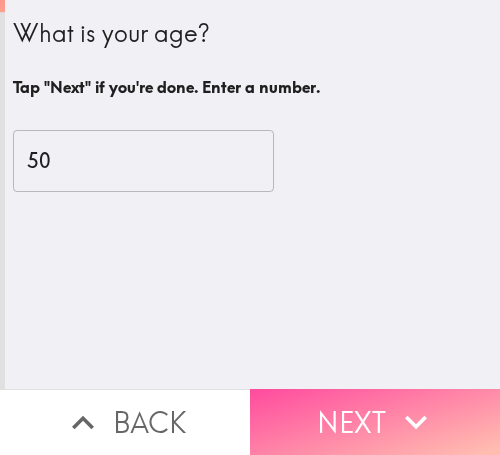 drag, startPoint x: 382, startPoint y: 393, endPoint x: 489, endPoint y: 396, distance: 107.042046 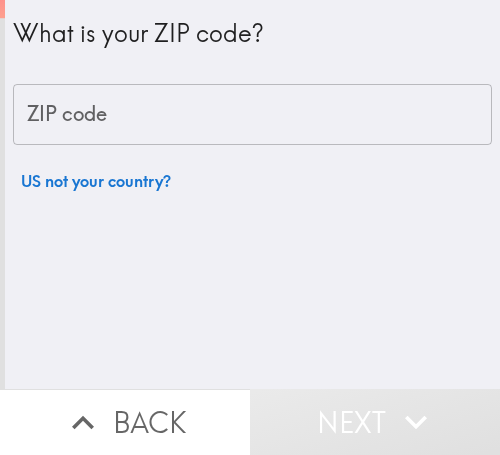 click on "ZIP code" at bounding box center [252, 115] 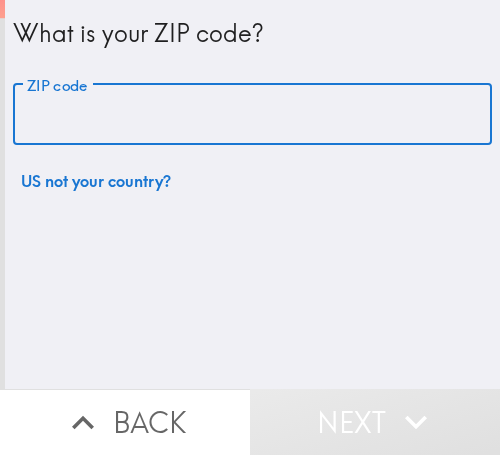 paste on "97502" 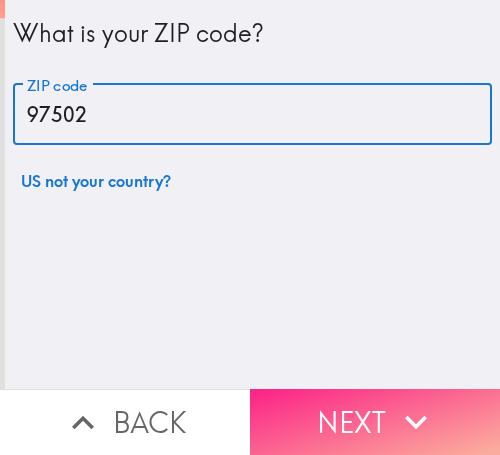 type on "97502" 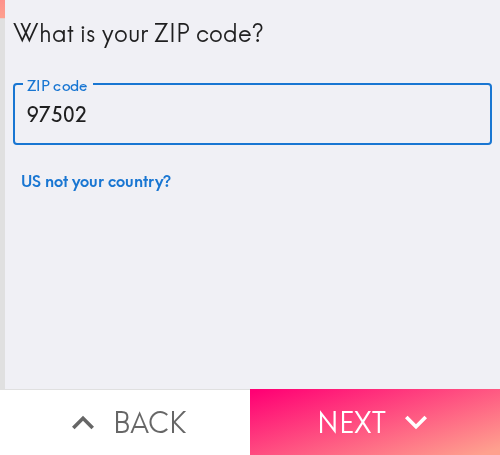 click on "Next" at bounding box center (375, 422) 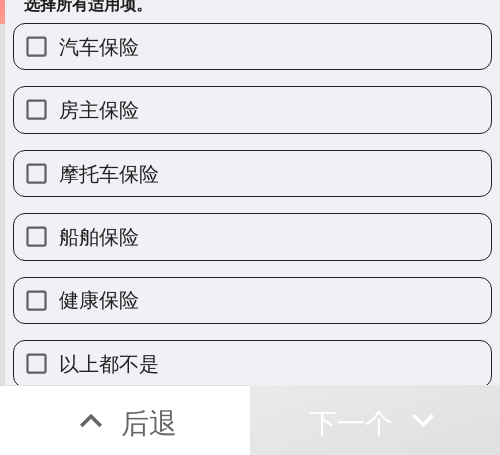scroll, scrollTop: 103, scrollLeft: 0, axis: vertical 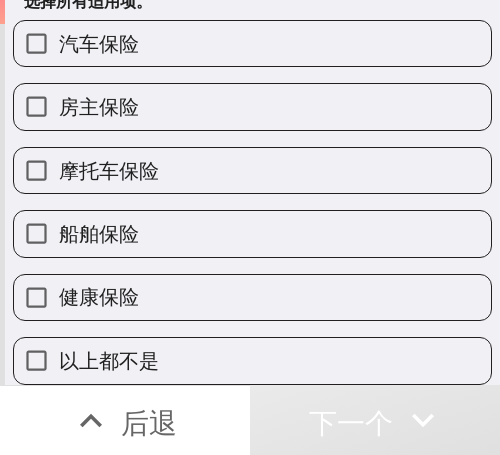 click on "健康保险" at bounding box center [252, 297] 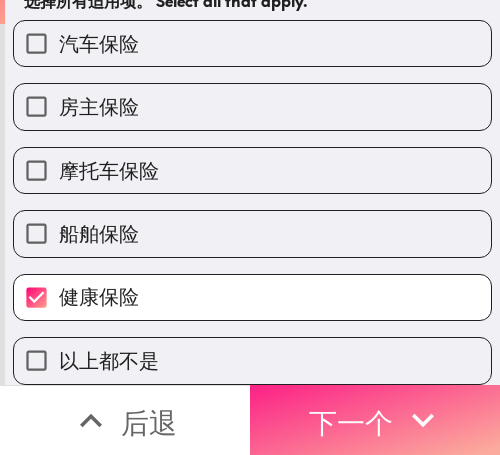 click 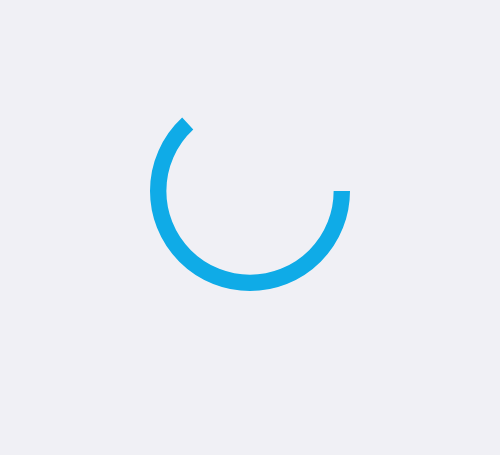 scroll, scrollTop: 0, scrollLeft: 0, axis: both 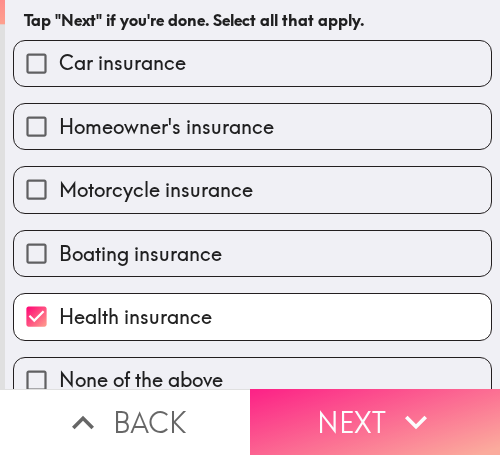 click on "Next" at bounding box center (375, 422) 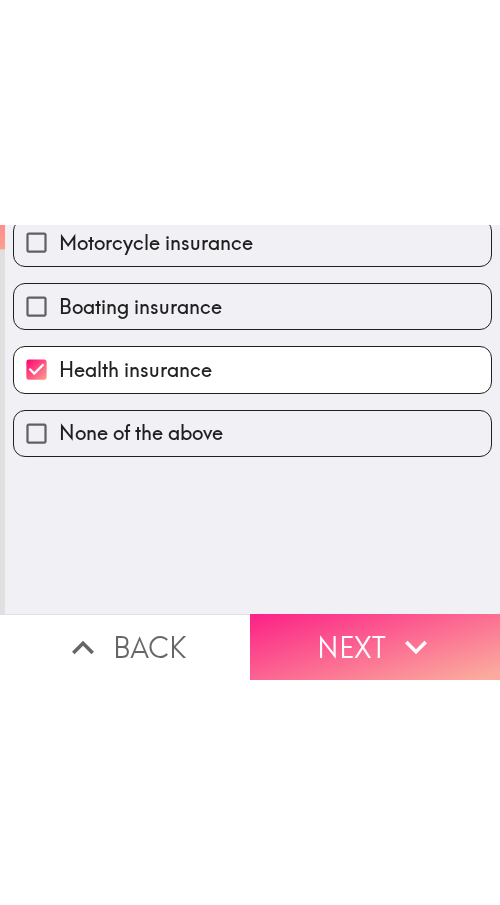 scroll, scrollTop: 0, scrollLeft: 0, axis: both 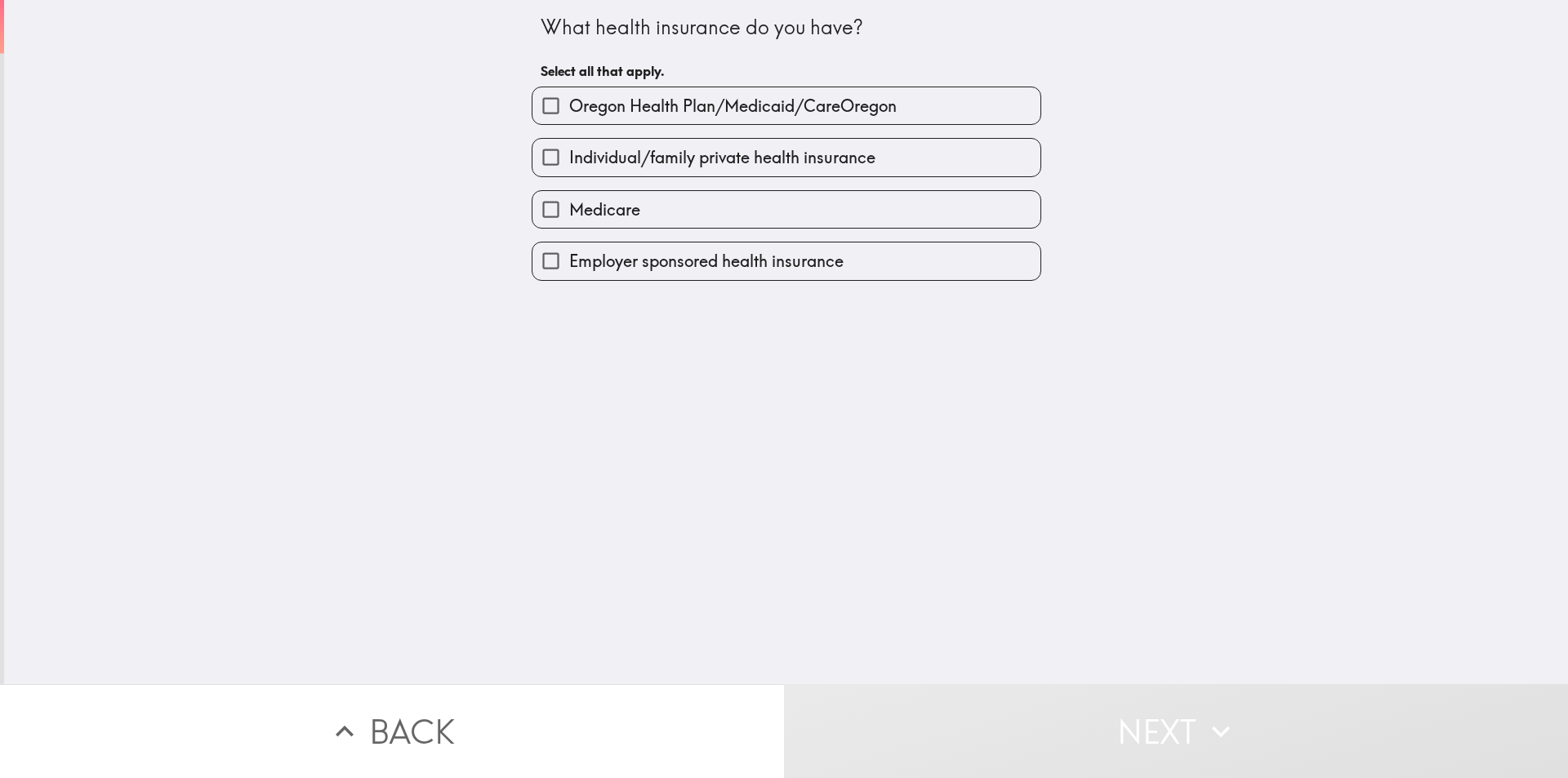 click on "Oregon Health Plan/Medicaid/CareOregon" at bounding box center [733, 106] 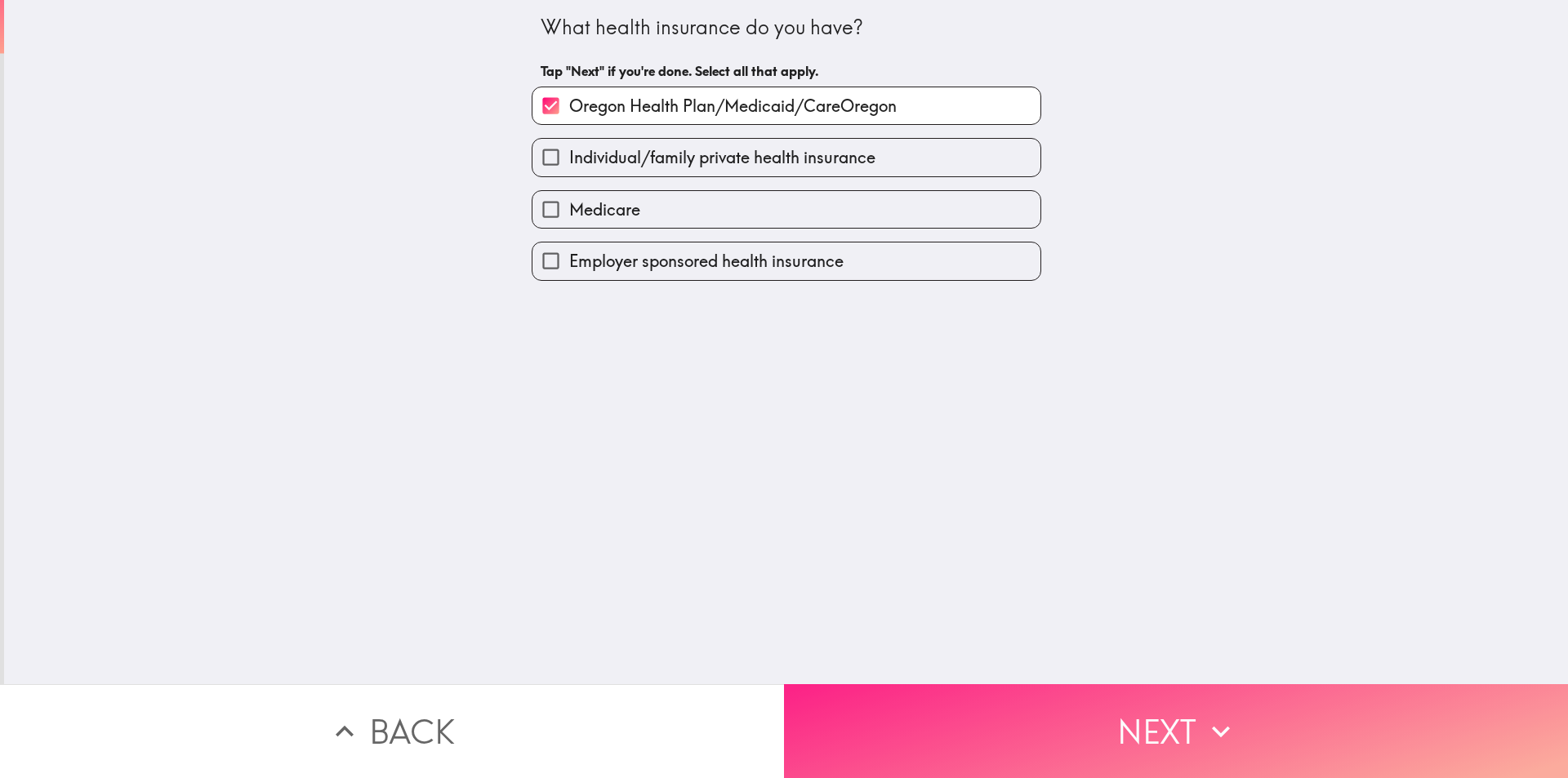 click on "Next" at bounding box center [1176, 731] 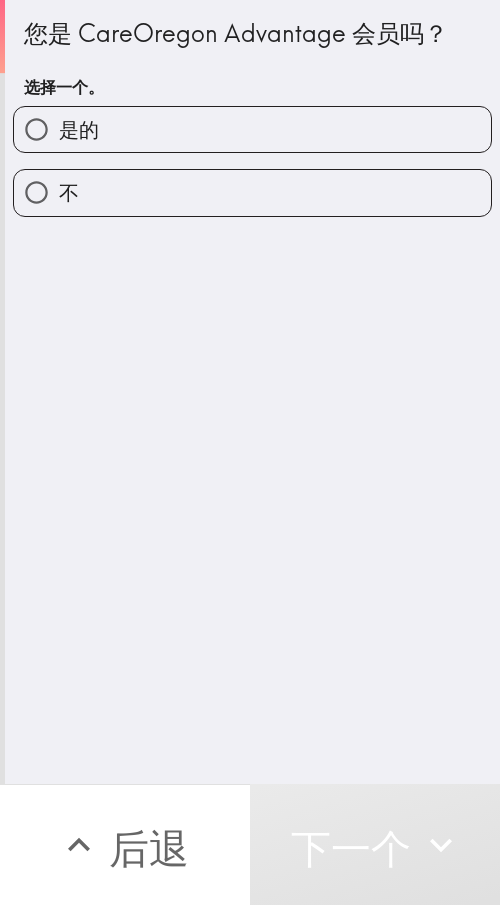 click on "您是 CareOregon Advantage 会员吗？ 选择一个。 是的 不" at bounding box center (252, 392) 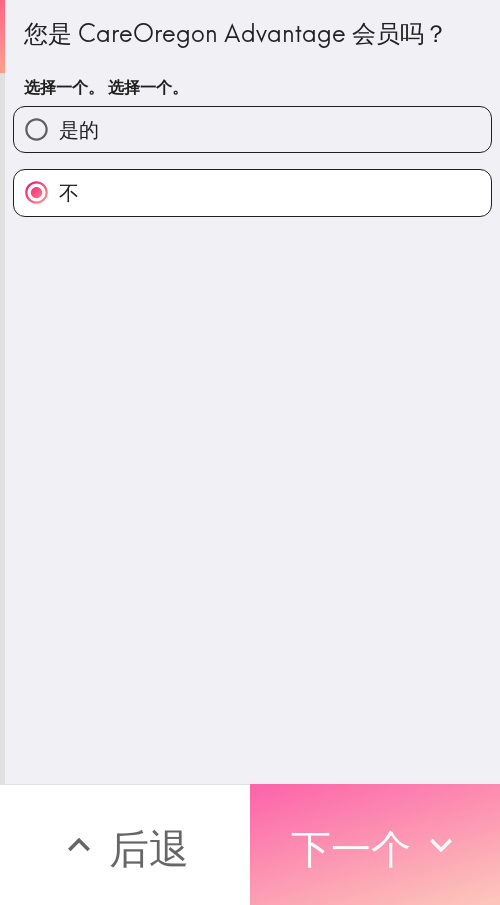 click on "下一个" at bounding box center (351, 848) 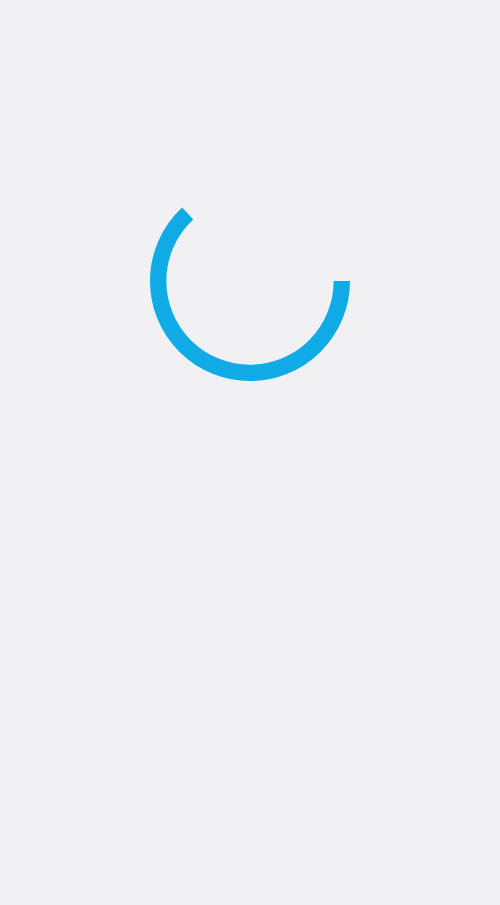 scroll, scrollTop: 0, scrollLeft: 0, axis: both 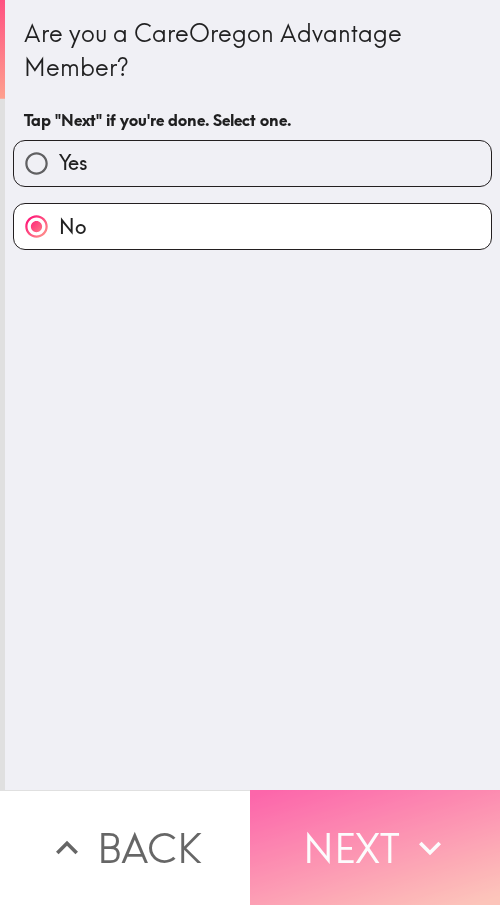 click 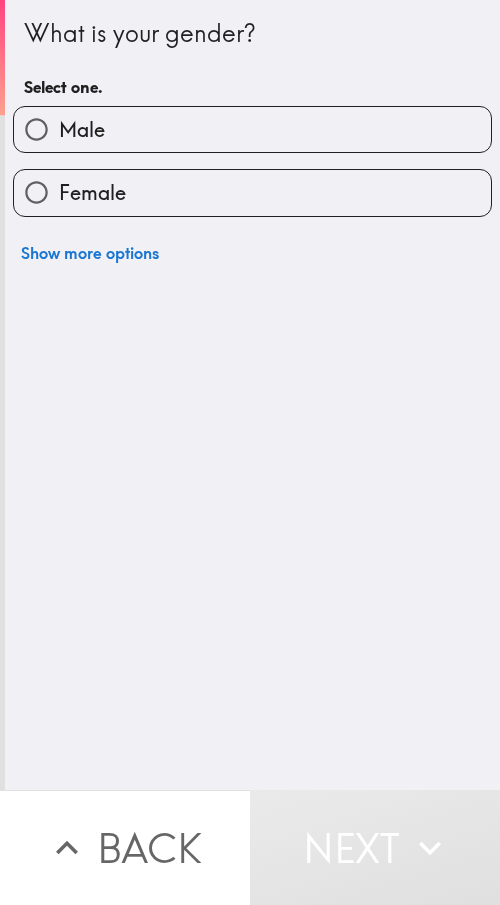 drag, startPoint x: 361, startPoint y: 192, endPoint x: 375, endPoint y: 192, distance: 14 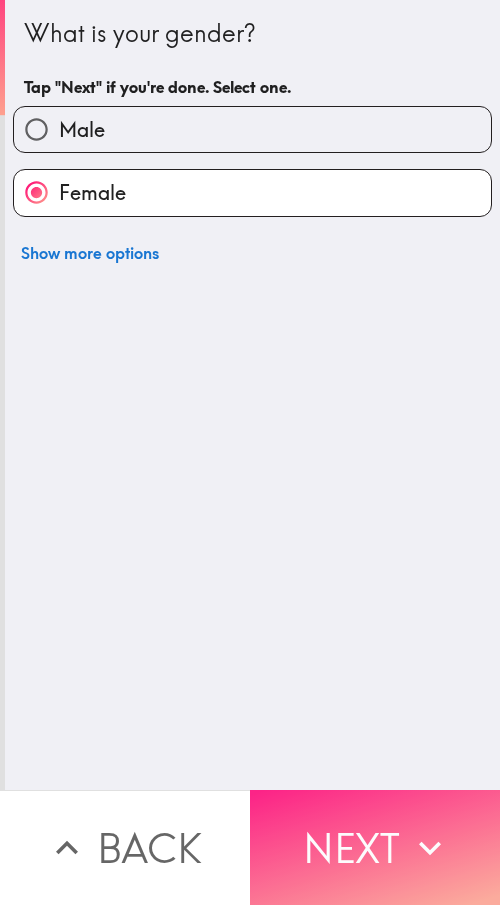 click 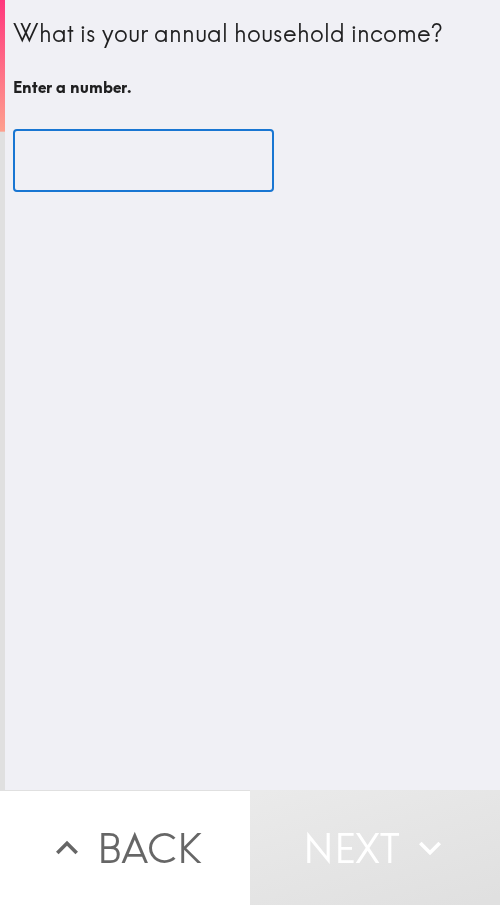 click at bounding box center [143, 161] 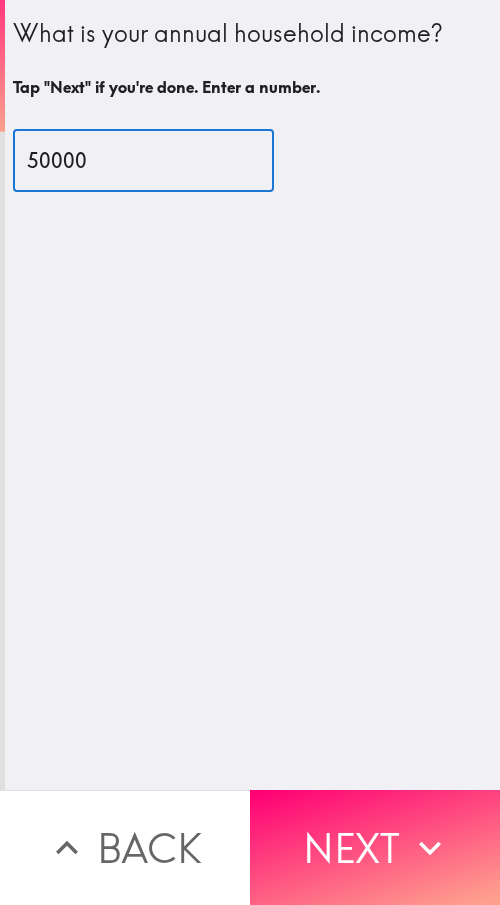 type on "50000" 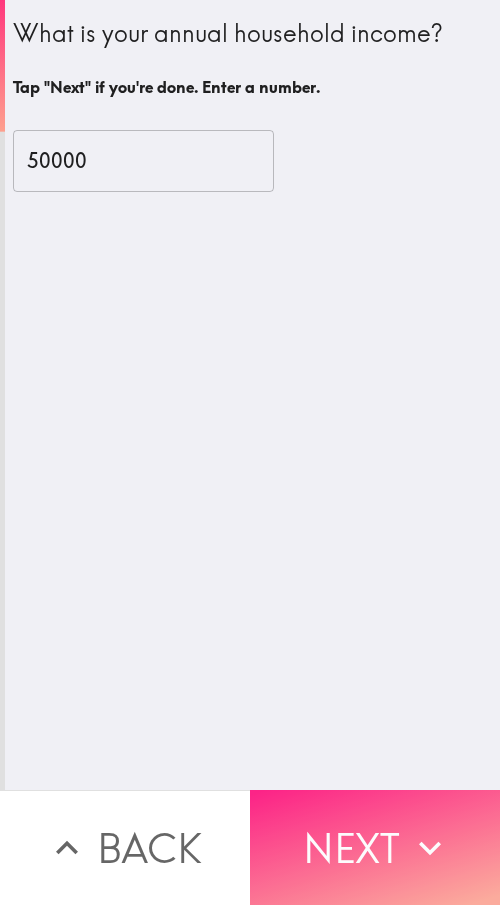 click 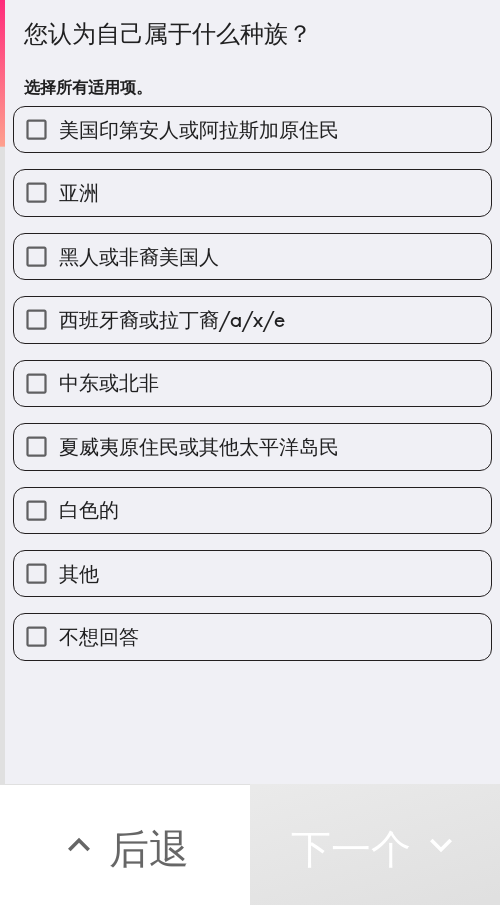 click on "您认为自己属于什么种族？ 选择所有适用项。" at bounding box center (252, 61) 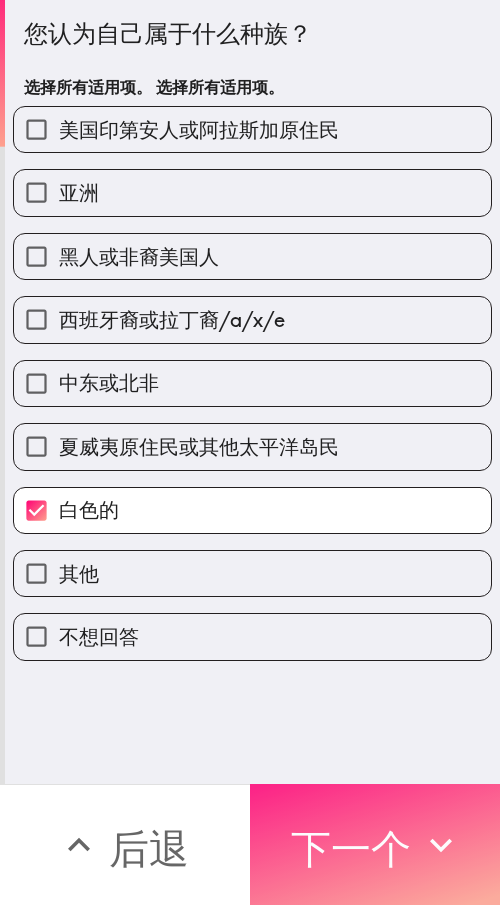 drag, startPoint x: 346, startPoint y: 839, endPoint x: 376, endPoint y: 842, distance: 30.149628 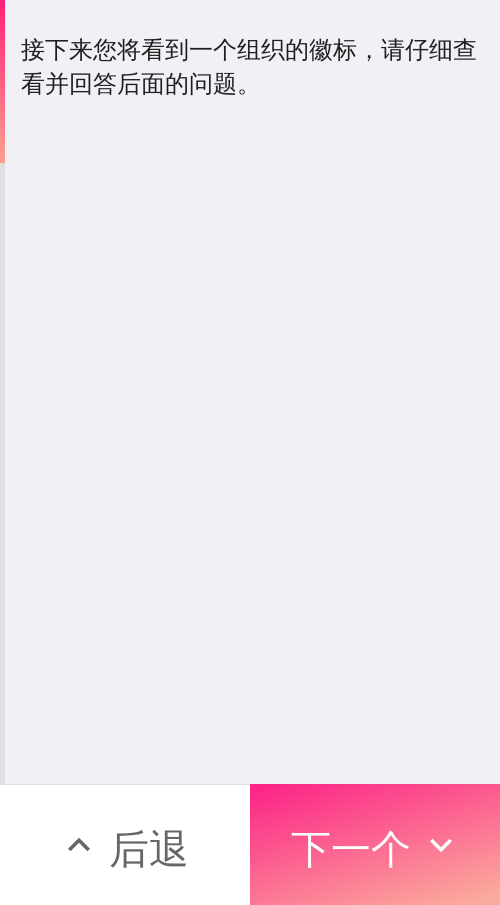 drag, startPoint x: 370, startPoint y: 781, endPoint x: 382, endPoint y: 786, distance: 13 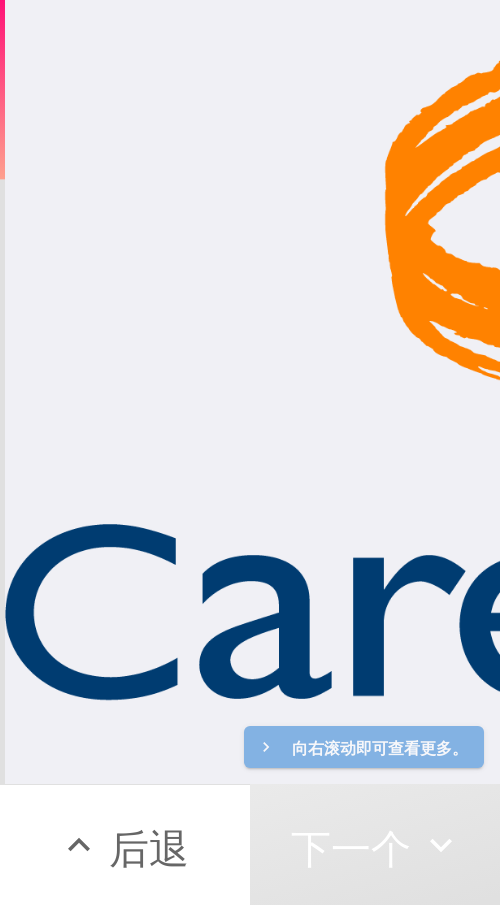 click on "下一个" at bounding box center (351, 848) 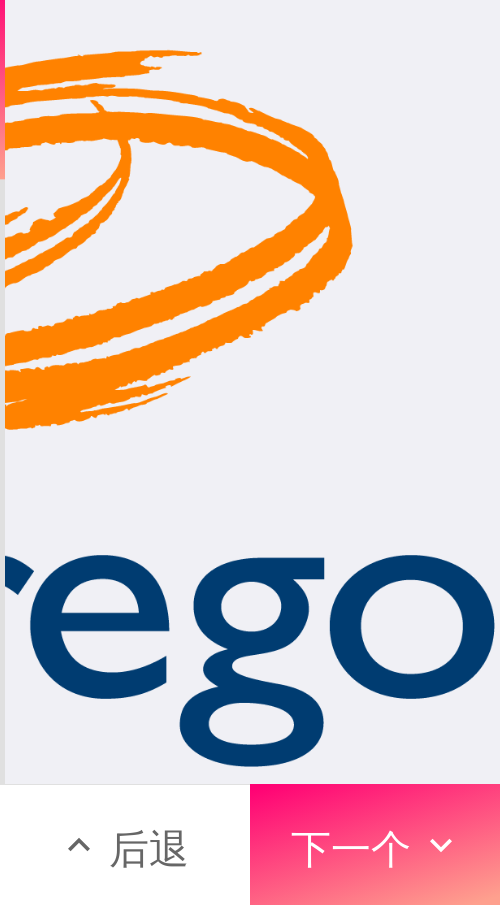 scroll, scrollTop: 0, scrollLeft: 1167, axis: horizontal 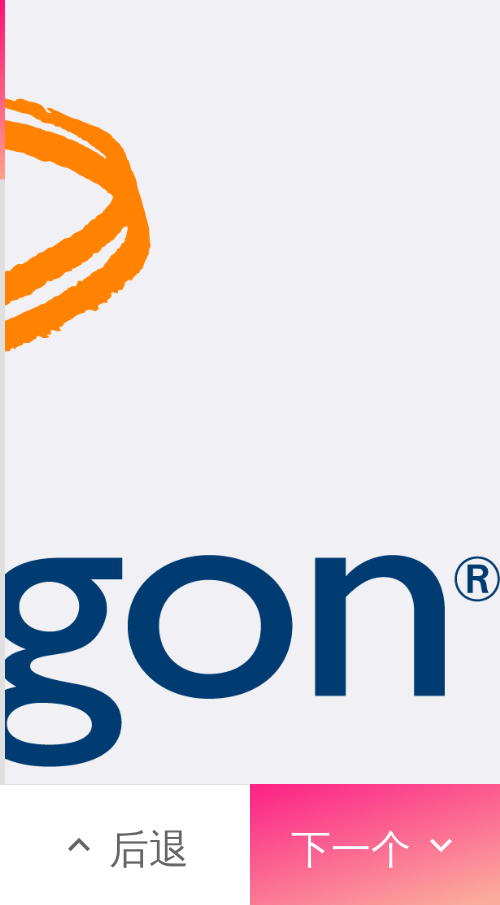 click on "下一个" at bounding box center [351, 848] 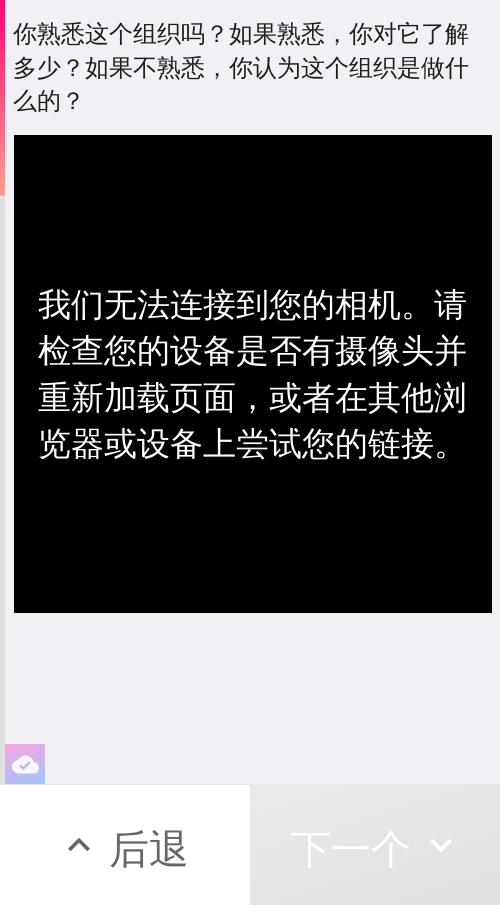 click on "下一个" at bounding box center [351, 848] 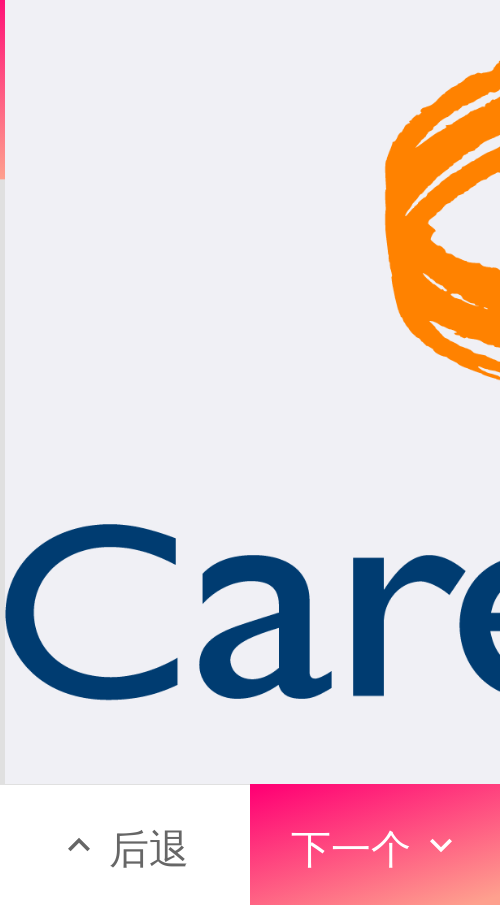 click on "后退" at bounding box center (149, 848) 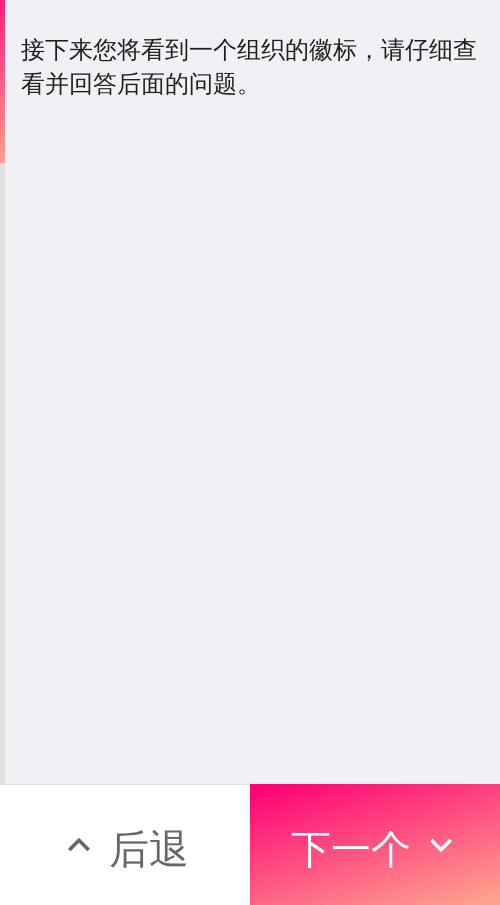 click on "后退" at bounding box center (149, 848) 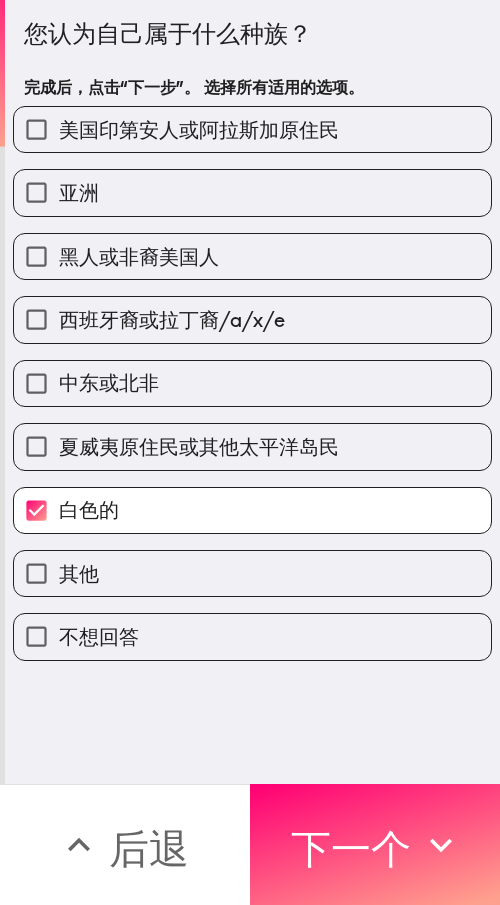 click on "白色的" at bounding box center (252, 510) 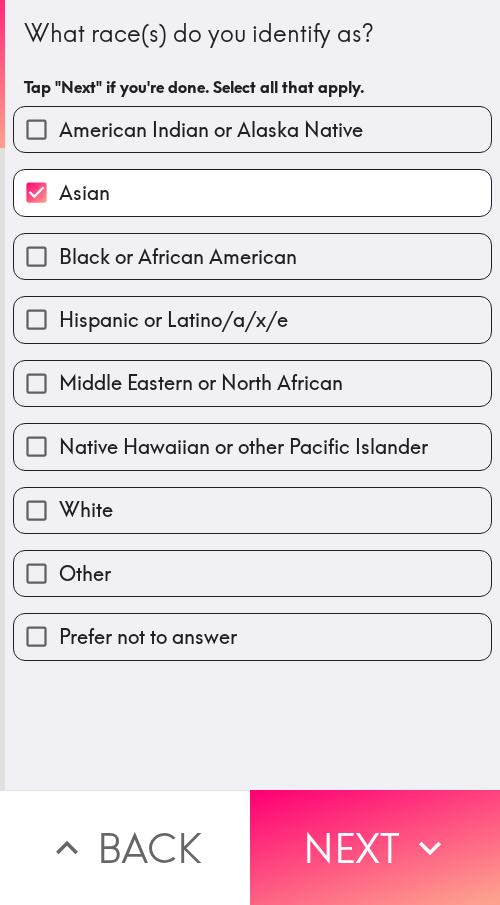 scroll, scrollTop: 0, scrollLeft: 0, axis: both 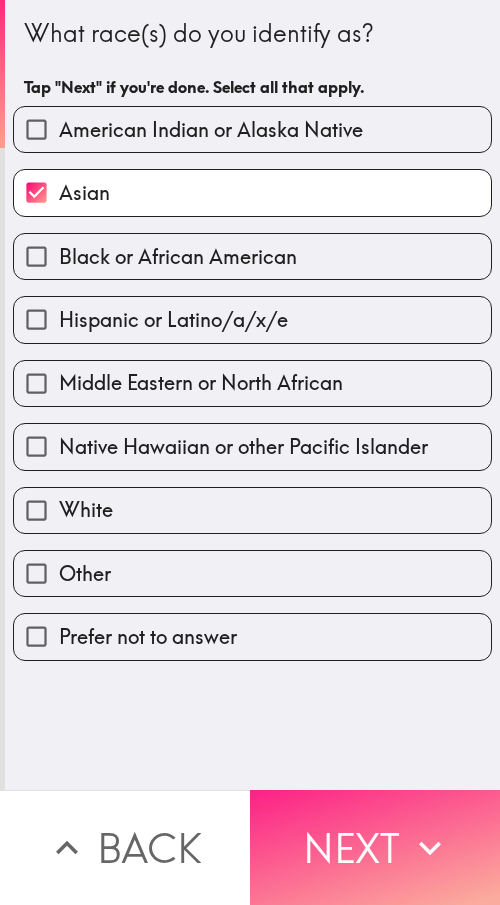 click on "Next" at bounding box center [375, 847] 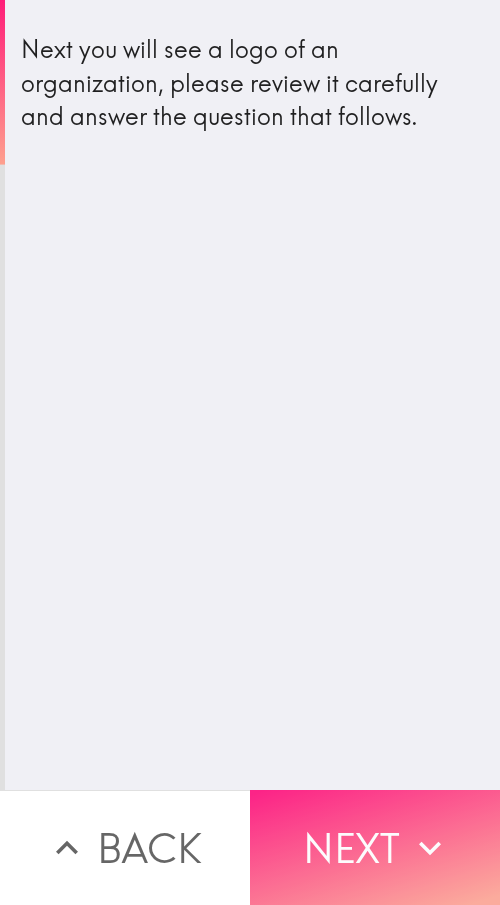 click on "Next" at bounding box center [375, 847] 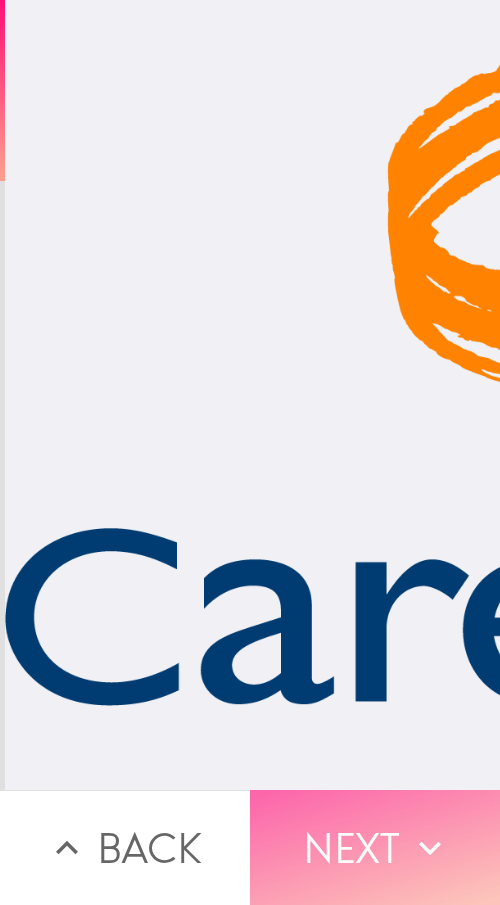 click on "Next" at bounding box center [375, 847] 